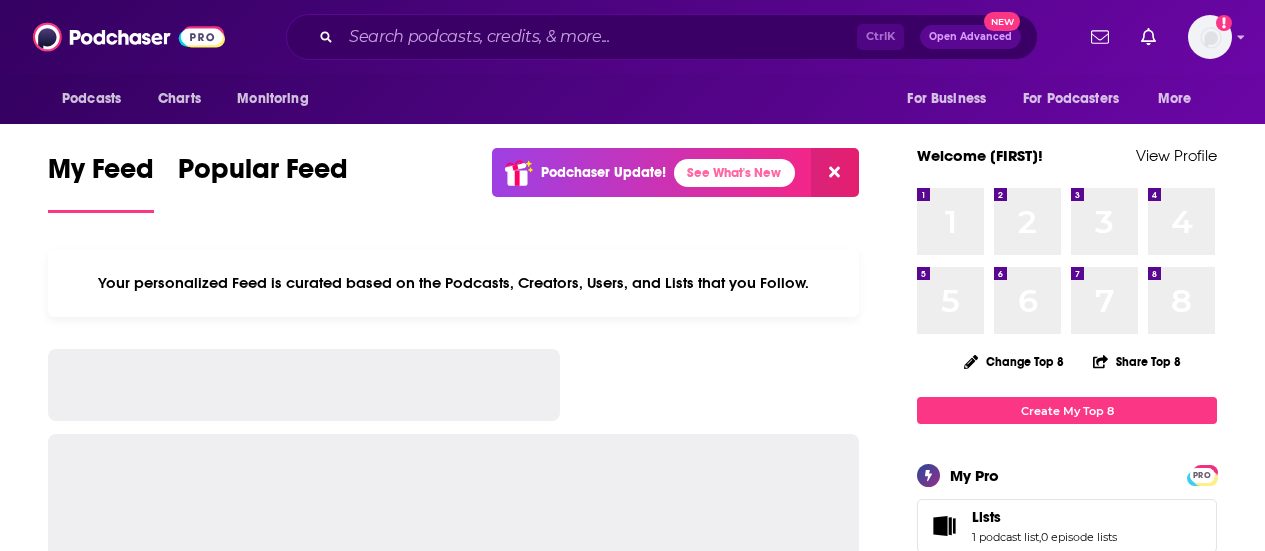 scroll, scrollTop: 0, scrollLeft: 0, axis: both 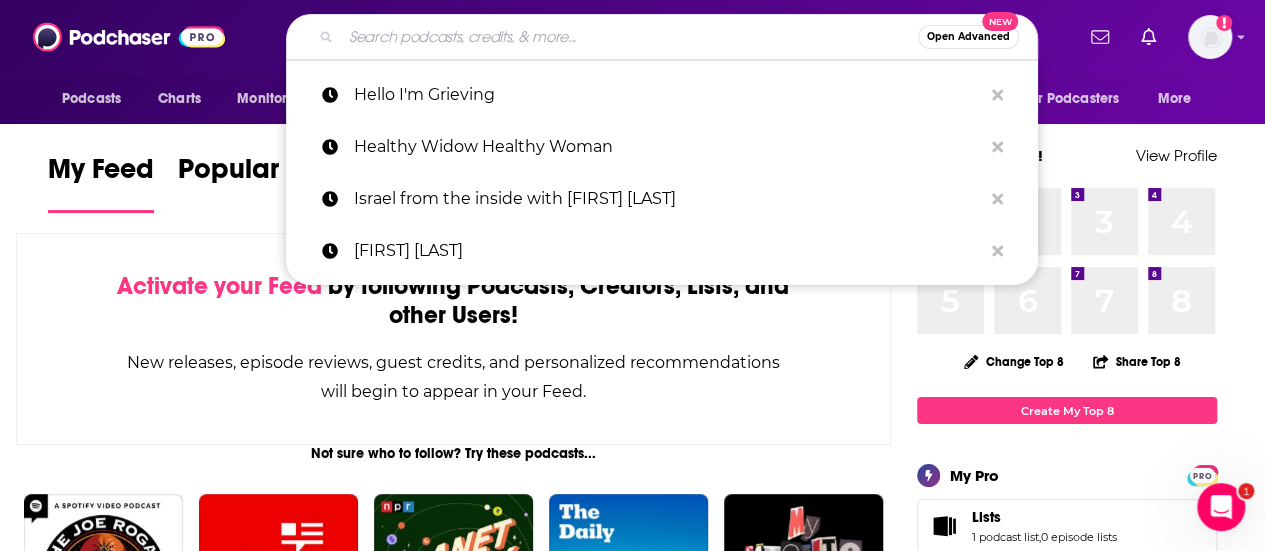 click at bounding box center [629, 37] 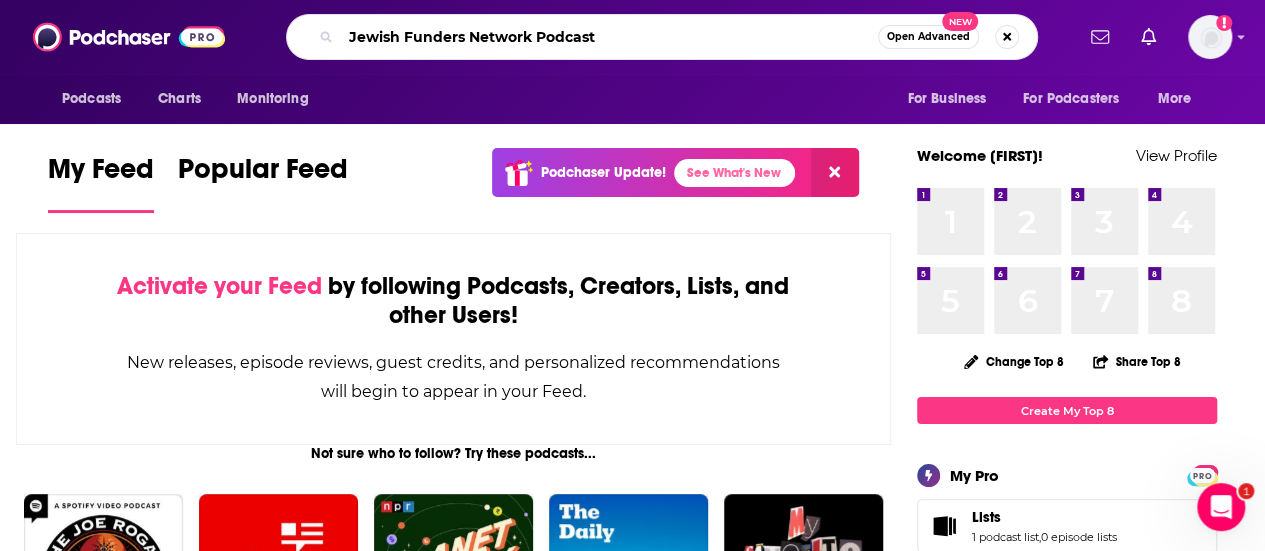 type on "Jewish Funders Network Podcast" 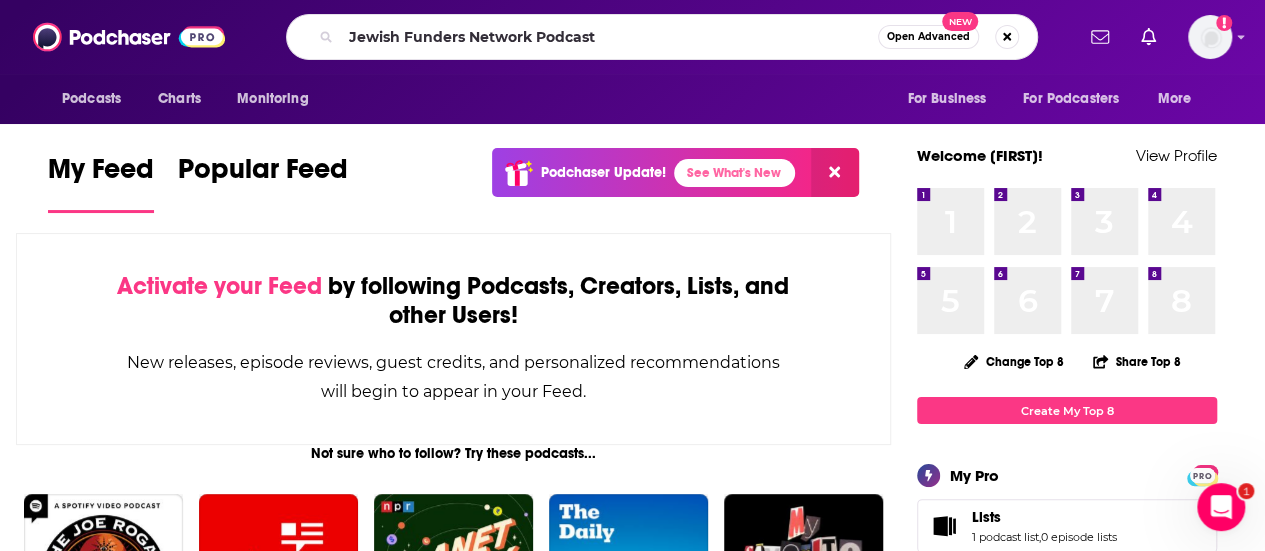 click on "Open Advanced New" at bounding box center (928, 37) 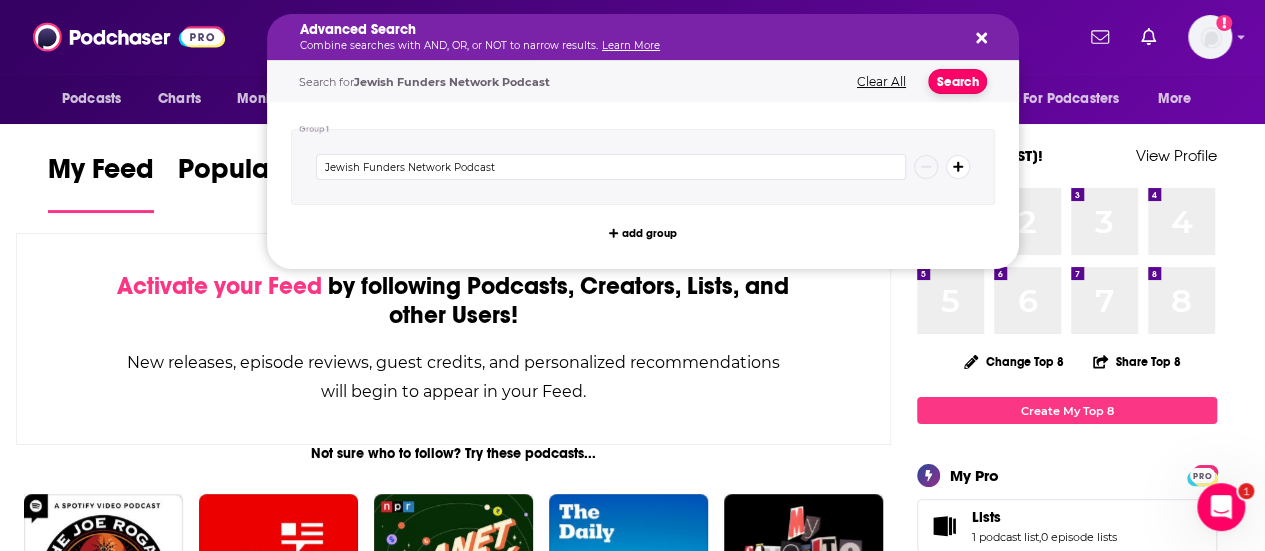 click on "Search" at bounding box center [957, 81] 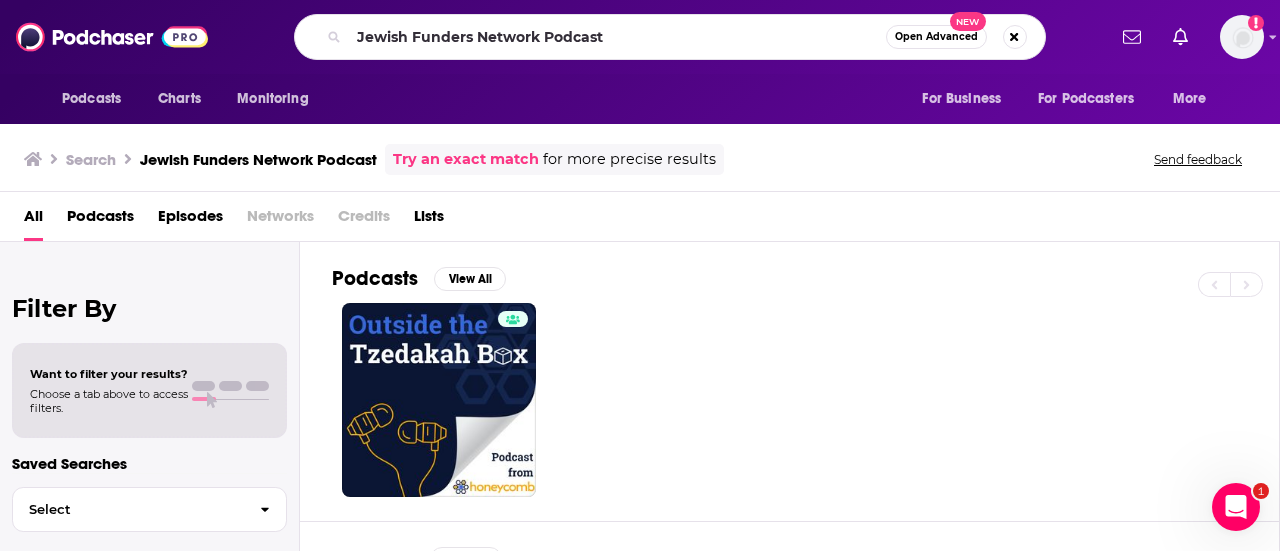 click at bounding box center (805, 400) 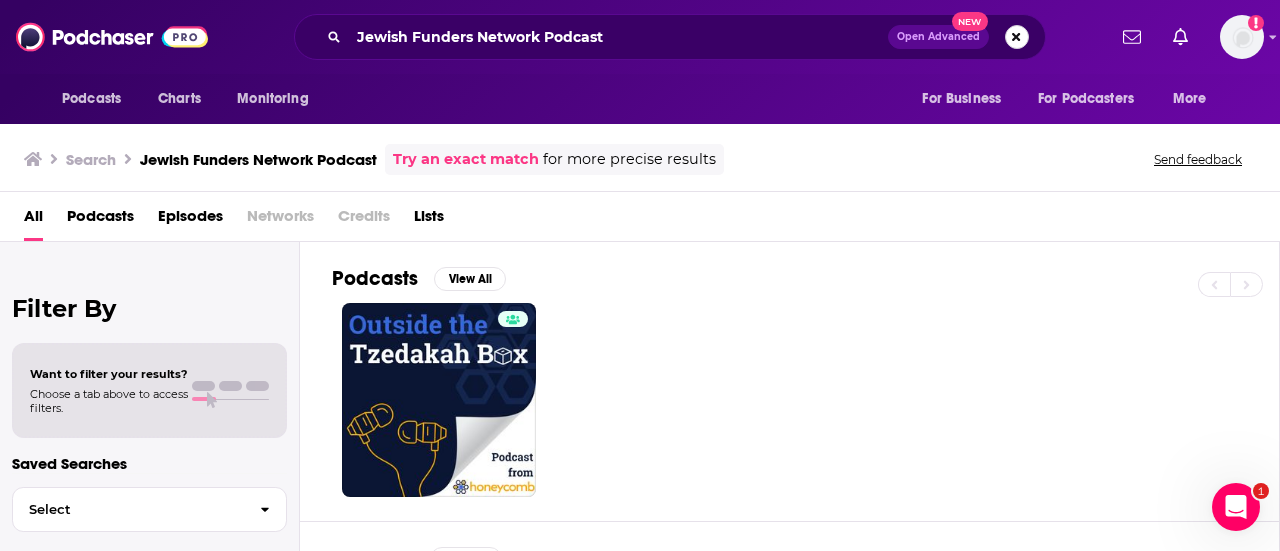 click at bounding box center (1017, 37) 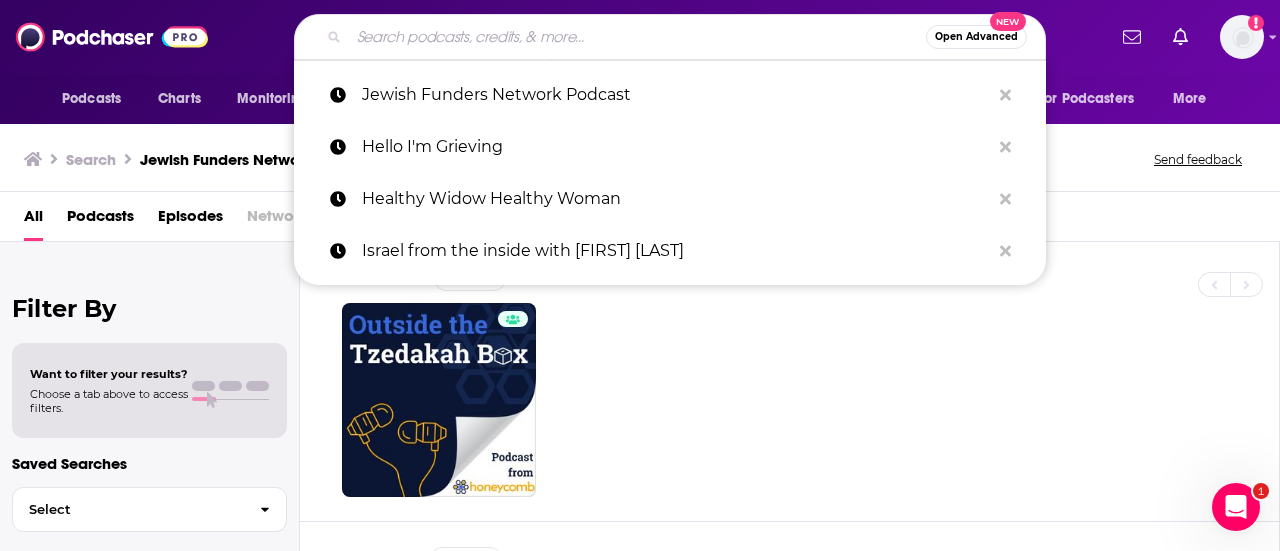 click at bounding box center [637, 37] 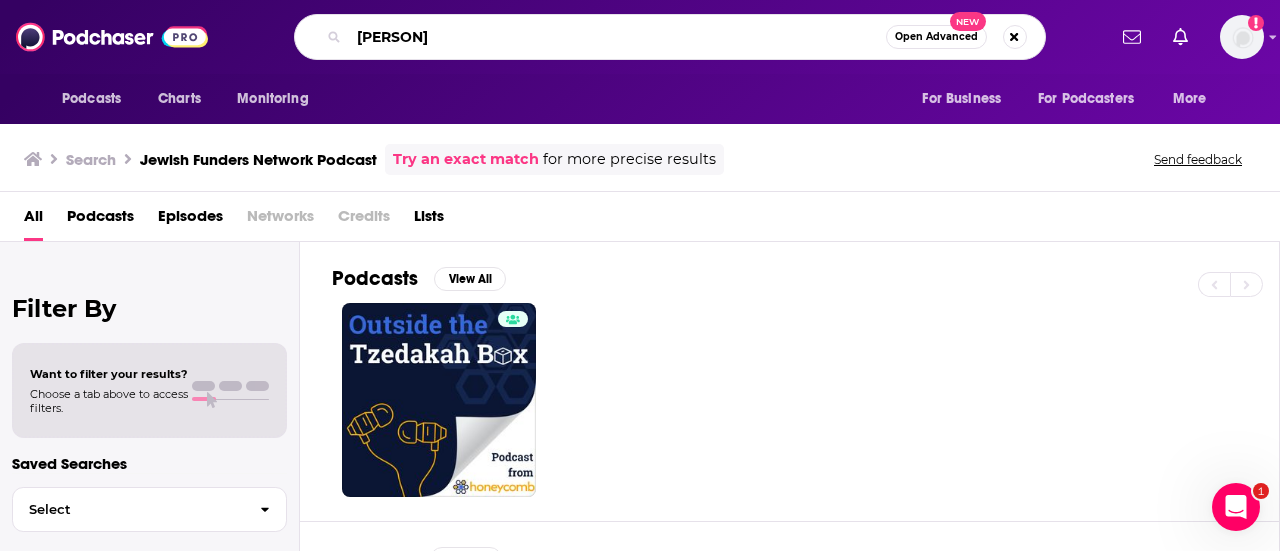 type on "[PERSON]" 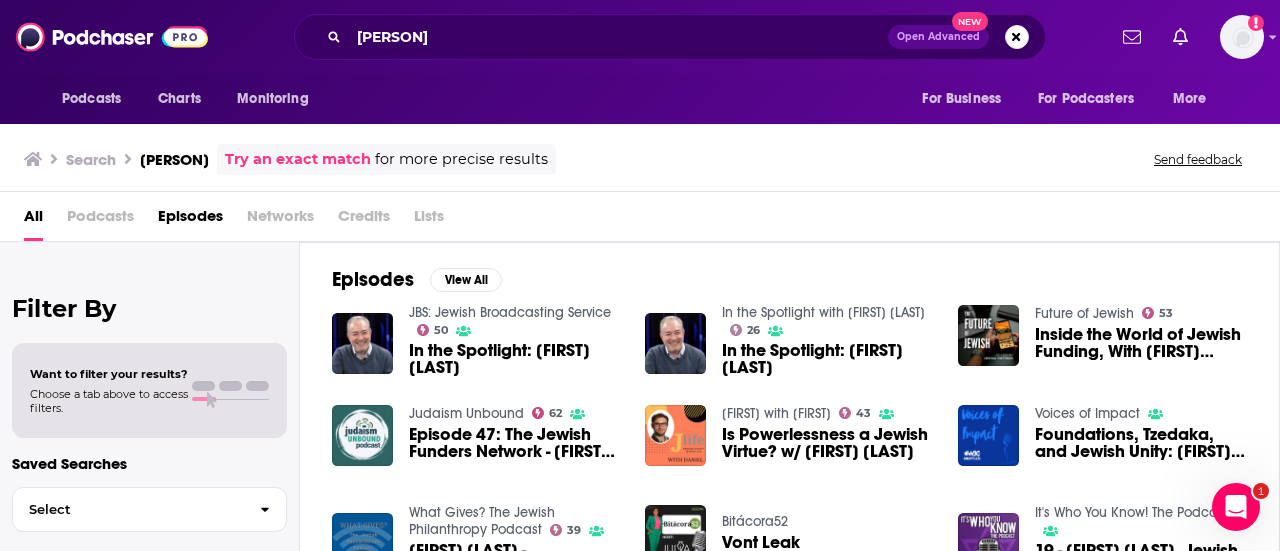 click on "All Podcasts Episodes Networks Credits Lists" at bounding box center [644, 220] 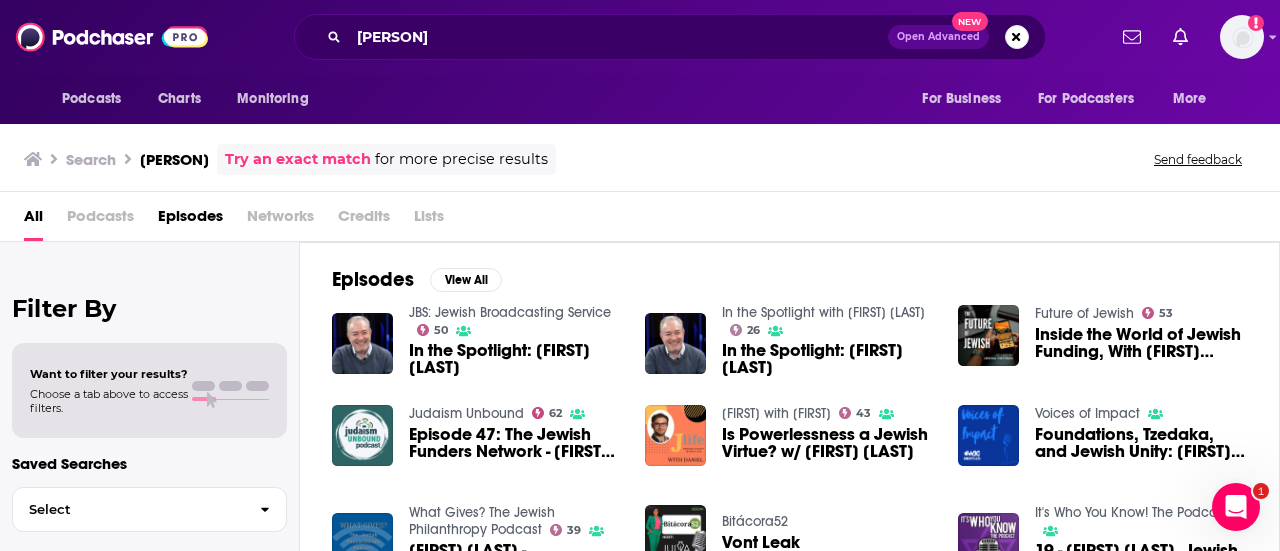 click on "In the Spotlight: [FIRST] [LAST]" at bounding box center (515, 359) 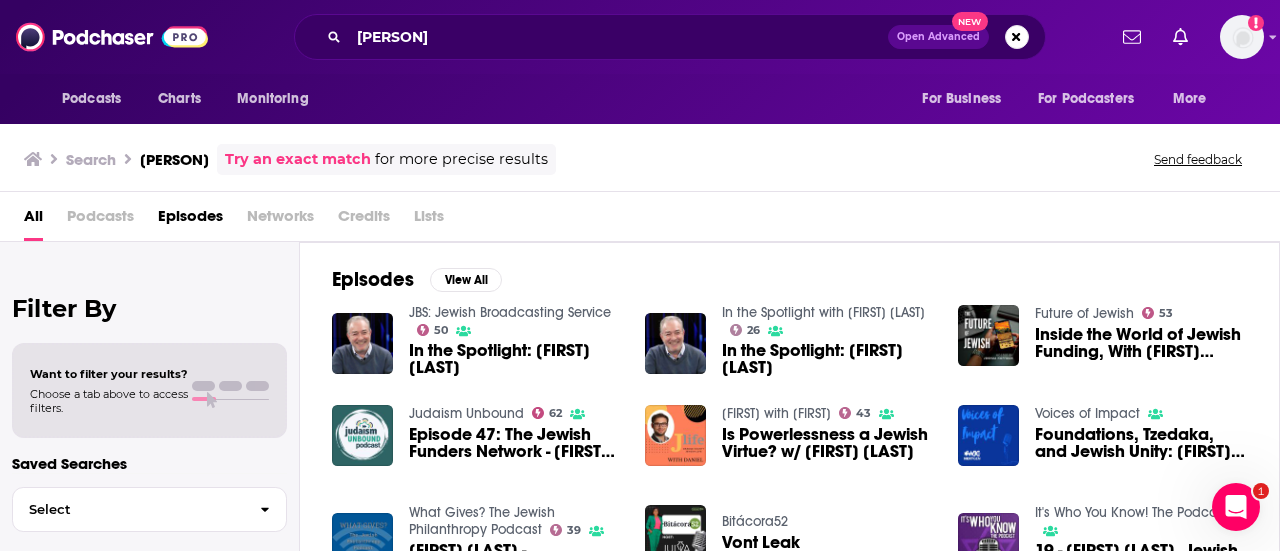click on "Episode 47: The Jewish Funders Network - [FIRST] [LAST]" at bounding box center (515, 443) 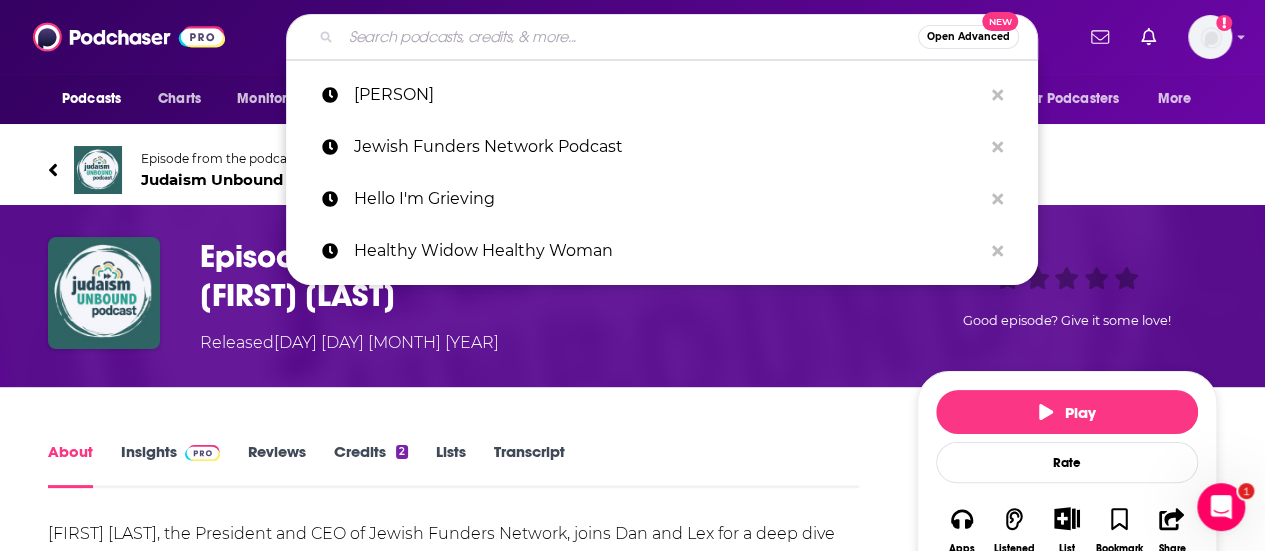 click at bounding box center [629, 37] 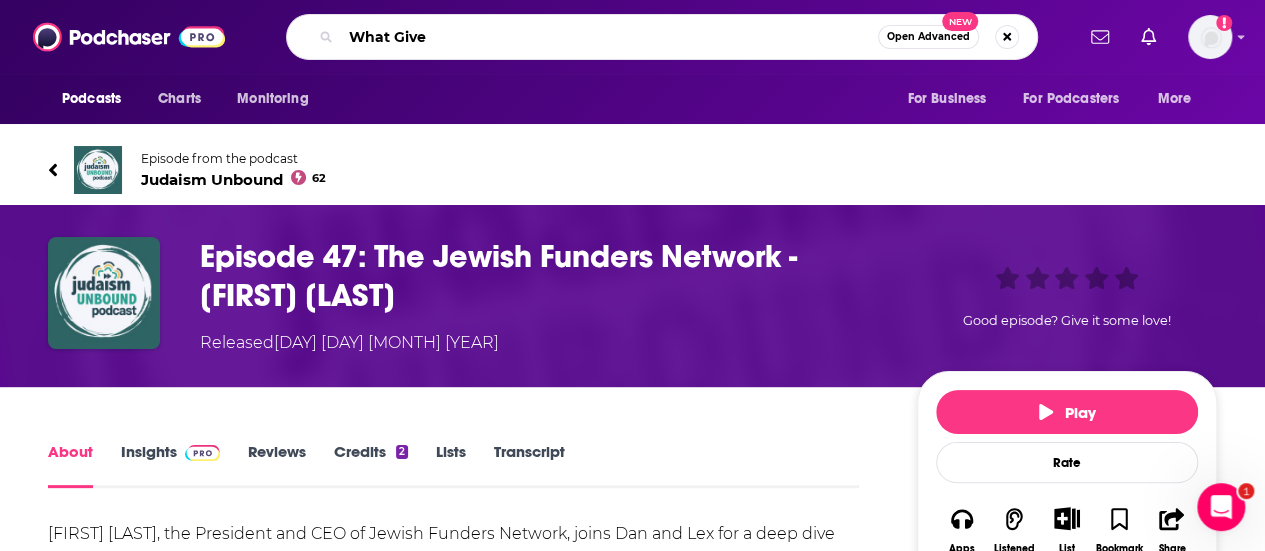 type on "What Gives" 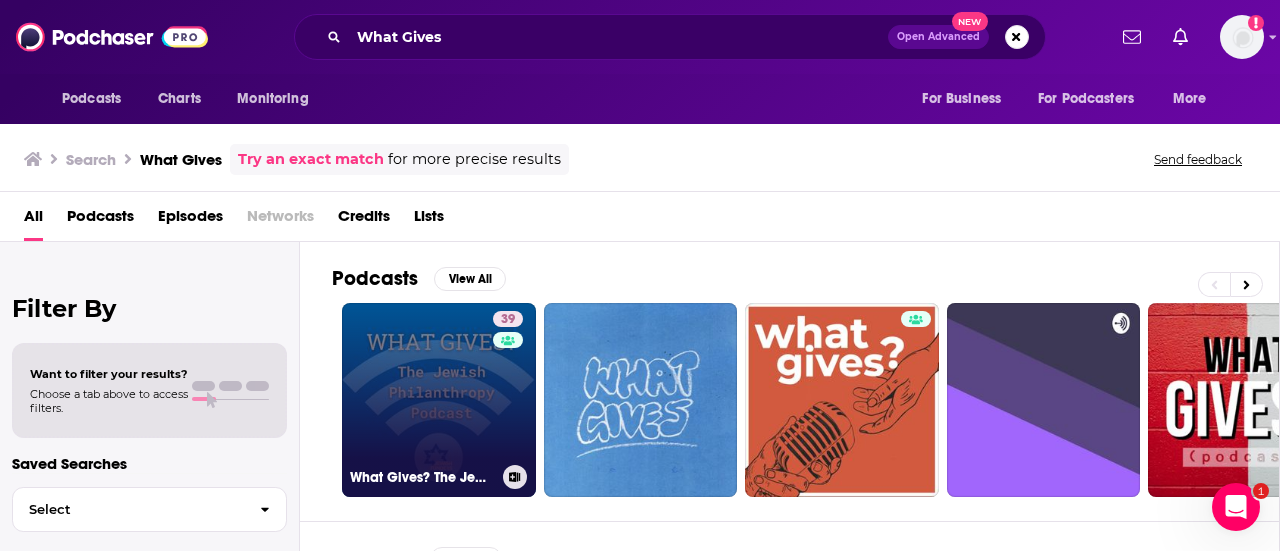 click on "39 What Gives? The Jewish Philanthropy Podcast" at bounding box center (439, 400) 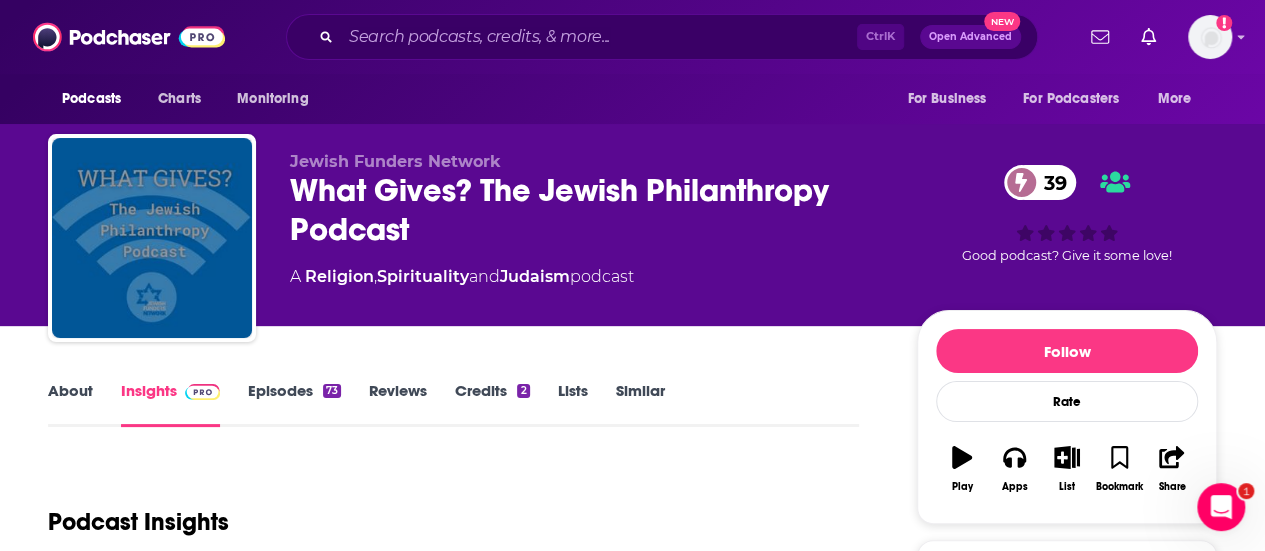 click on "About" at bounding box center [70, 404] 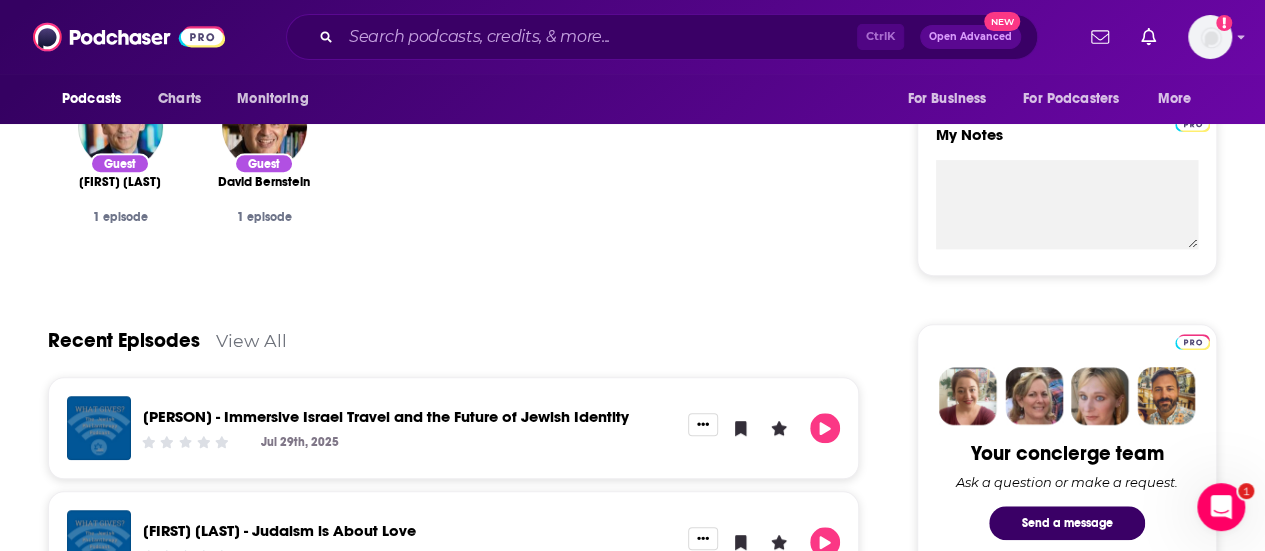 scroll, scrollTop: 708, scrollLeft: 0, axis: vertical 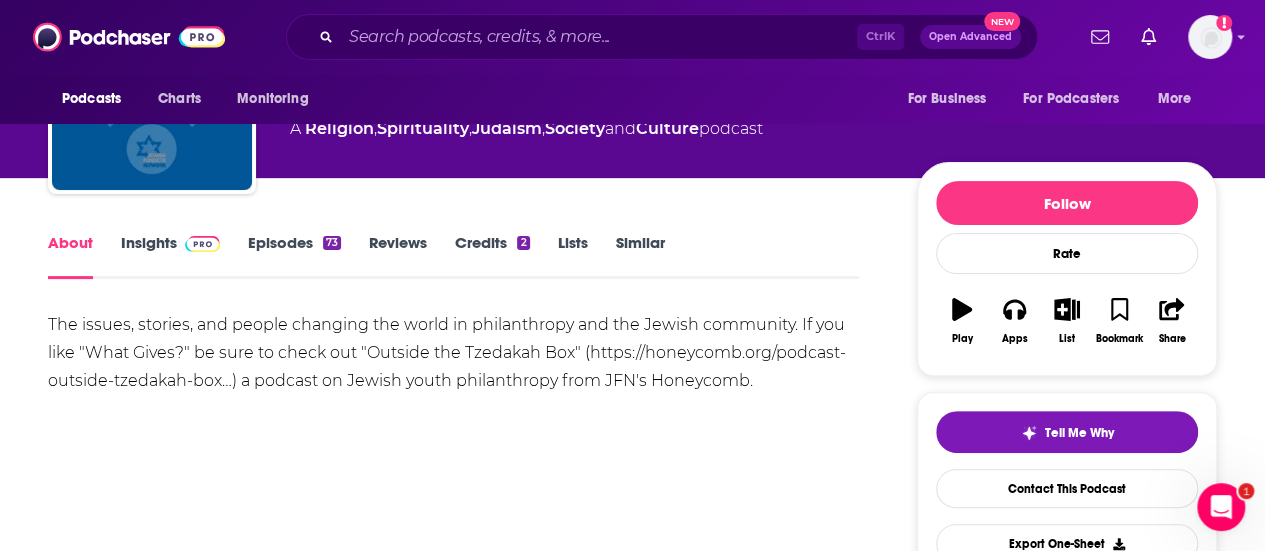 click on "Episodes 73" at bounding box center [294, 256] 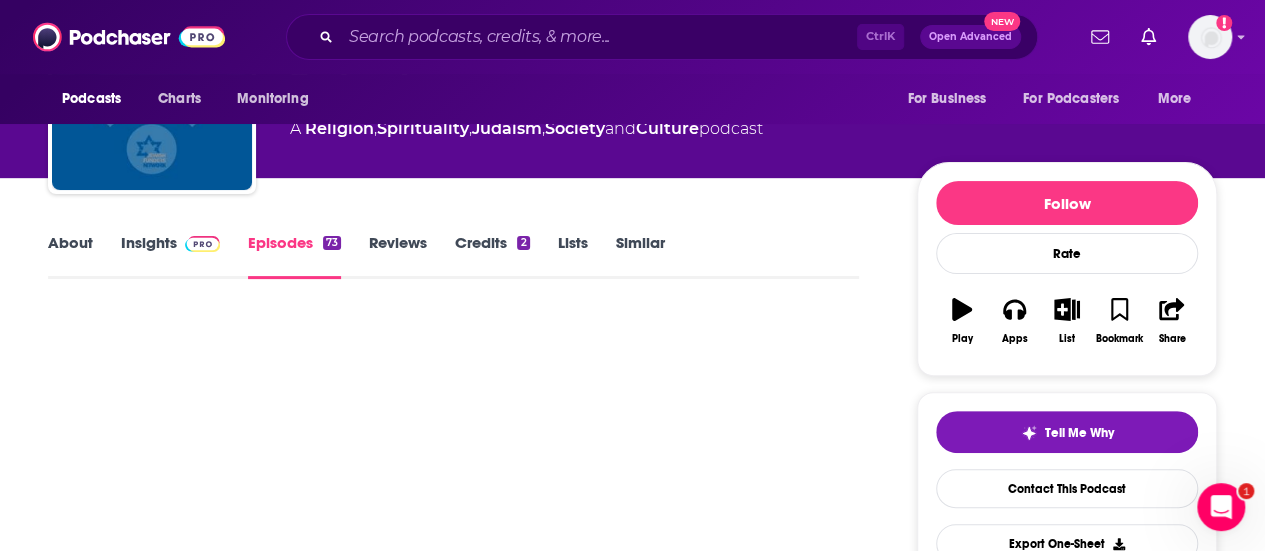 scroll, scrollTop: 0, scrollLeft: 0, axis: both 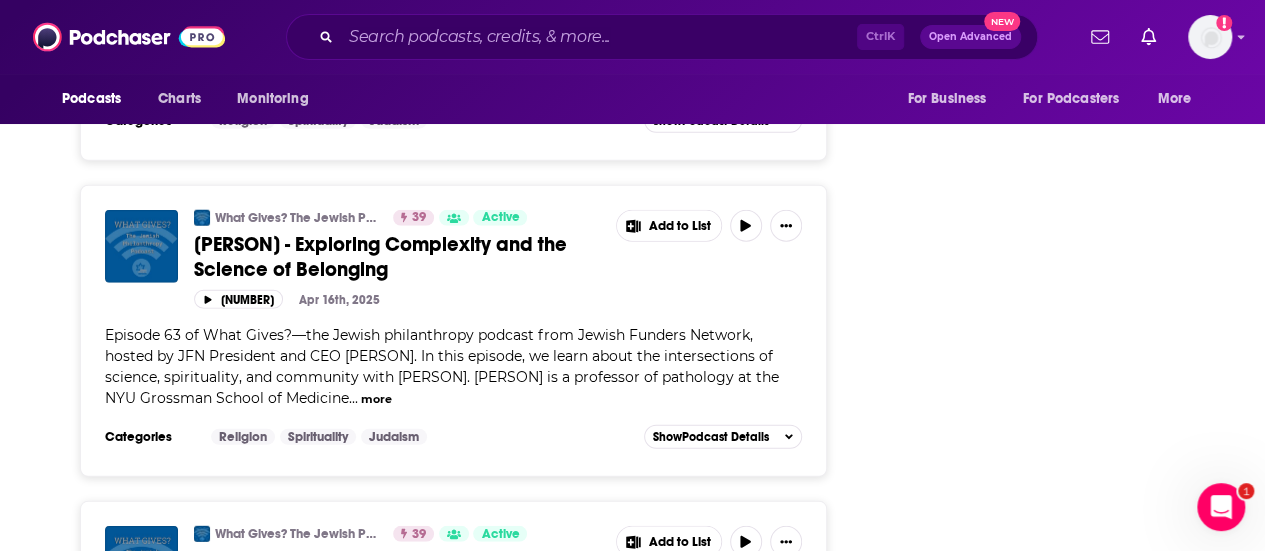 drag, startPoint x: 1268, startPoint y: 192, endPoint x: 880, endPoint y: 261, distance: 394.08755 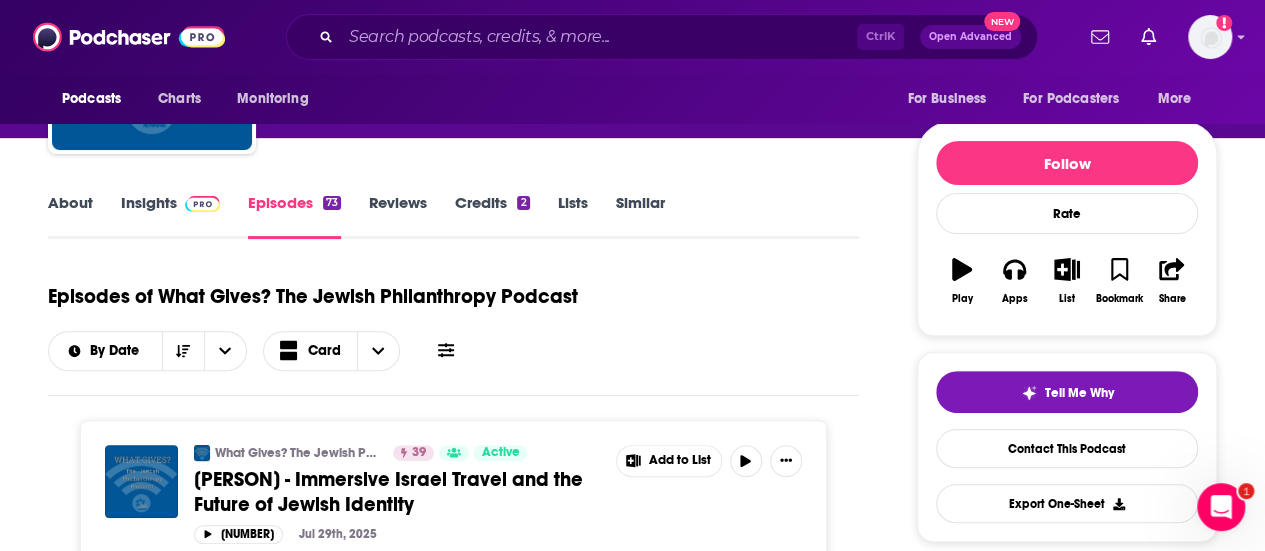 scroll, scrollTop: 198, scrollLeft: 0, axis: vertical 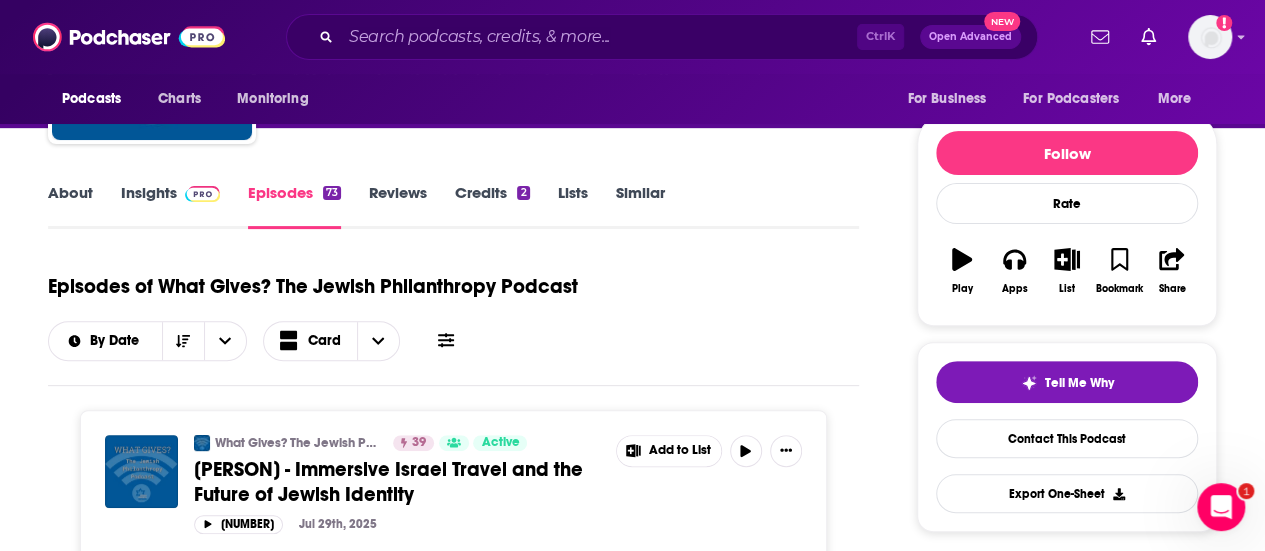 click on "Insights" at bounding box center (170, 206) 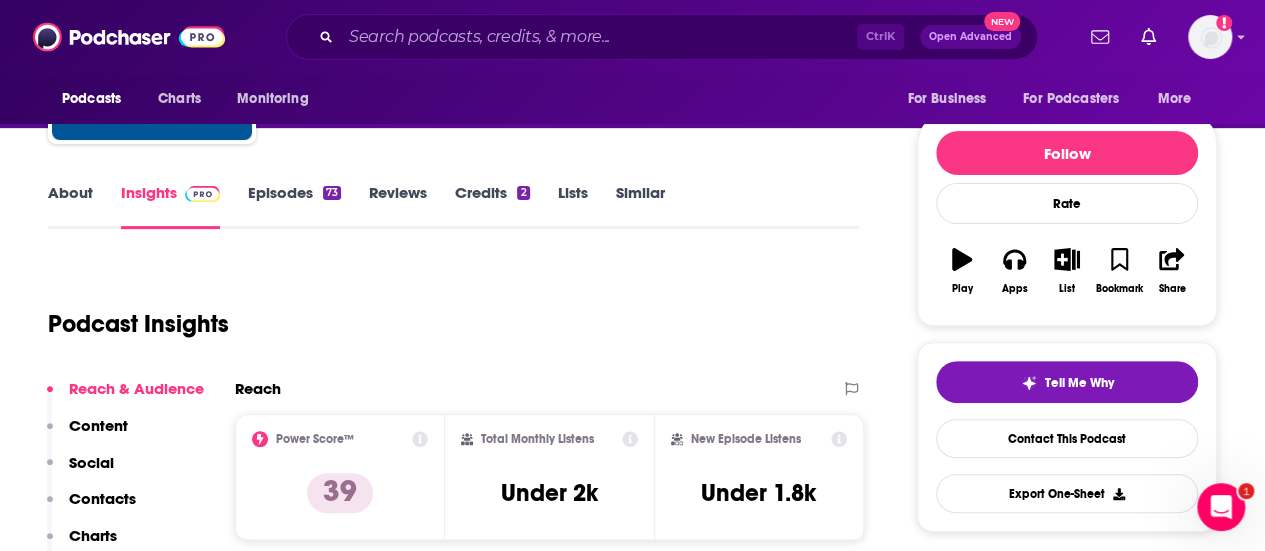 scroll, scrollTop: 0, scrollLeft: 0, axis: both 